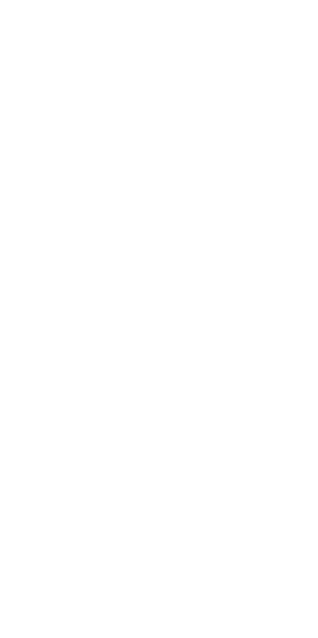 scroll, scrollTop: 0, scrollLeft: 0, axis: both 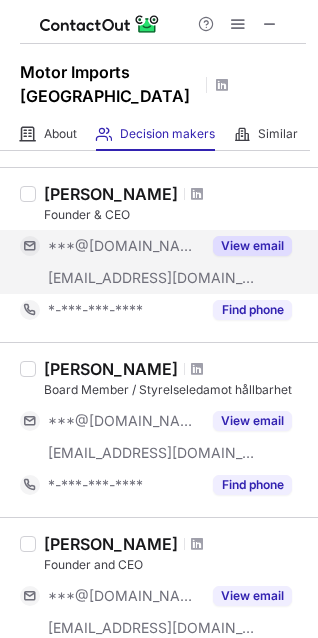 click on "View email" at bounding box center [252, 246] 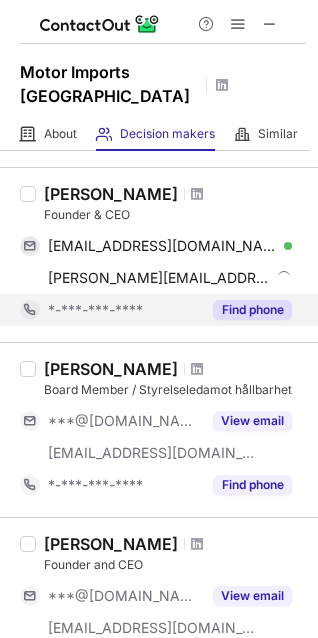 click on "Find phone" at bounding box center (252, 310) 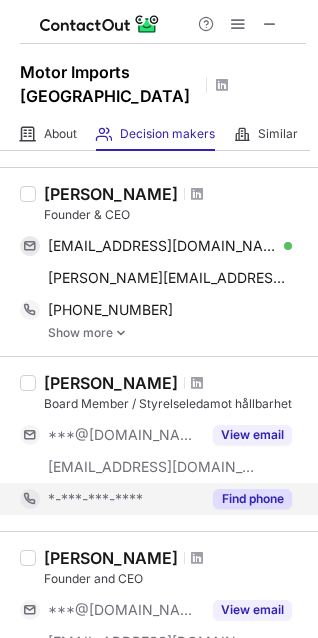 click on "Find phone" at bounding box center (252, 499) 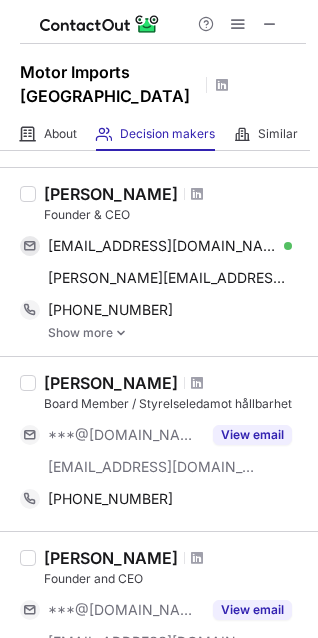 scroll, scrollTop: 585, scrollLeft: 0, axis: vertical 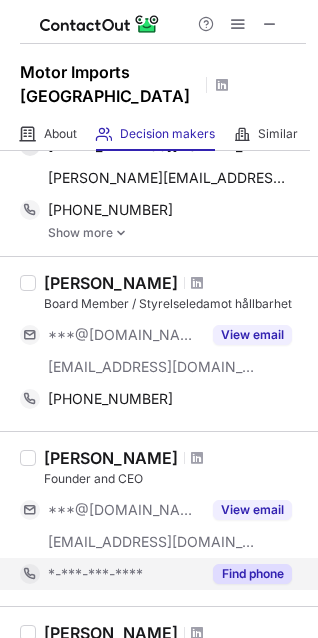click on "Find phone" at bounding box center [252, 574] 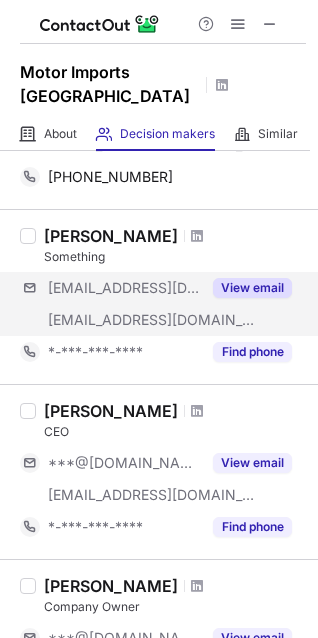 scroll, scrollTop: 985, scrollLeft: 0, axis: vertical 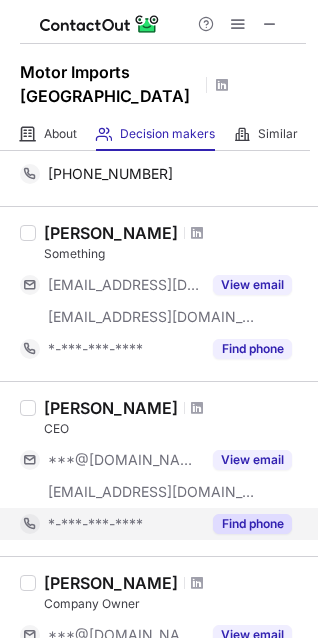 click on "Find phone" at bounding box center (252, 524) 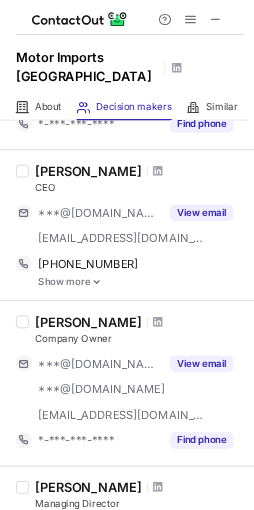 scroll, scrollTop: 1185, scrollLeft: 0, axis: vertical 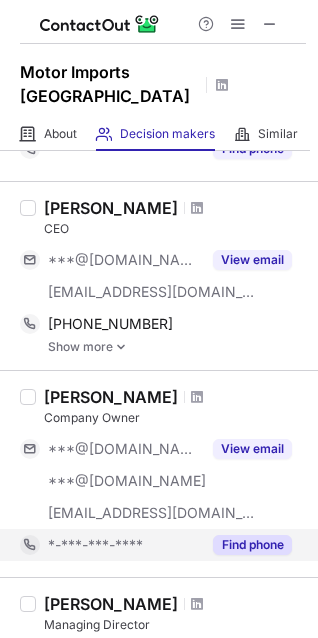 click on "Find phone" at bounding box center [252, 545] 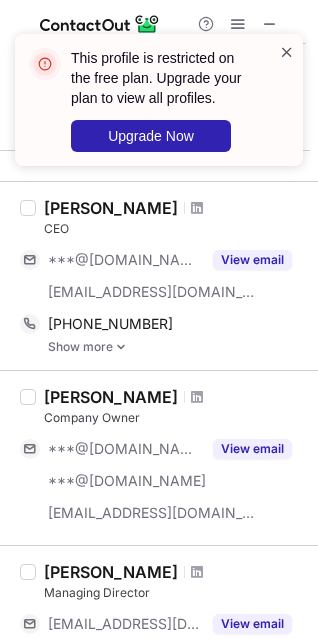 click at bounding box center [287, 52] 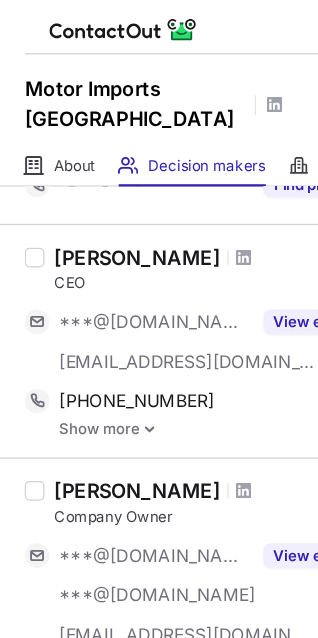 scroll, scrollTop: 1184, scrollLeft: 0, axis: vertical 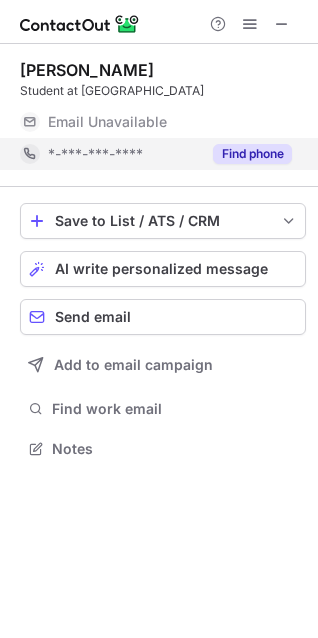 click on "Find phone" at bounding box center [252, 154] 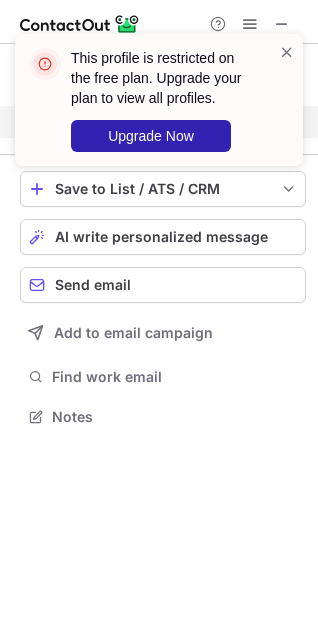 scroll, scrollTop: 402, scrollLeft: 318, axis: both 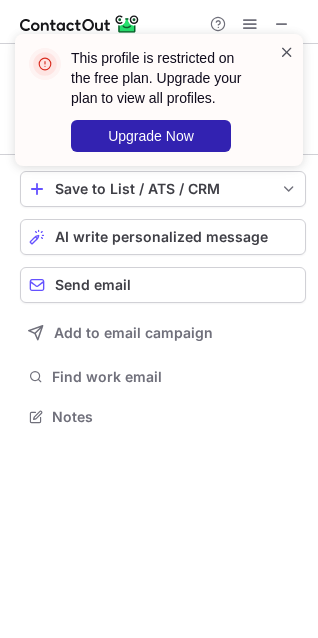 click at bounding box center [287, 52] 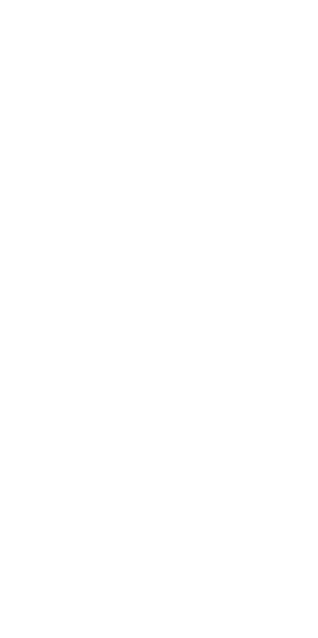 scroll, scrollTop: 0, scrollLeft: 0, axis: both 